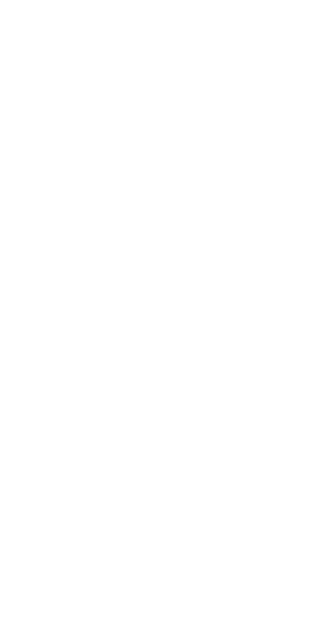 scroll, scrollTop: 0, scrollLeft: 0, axis: both 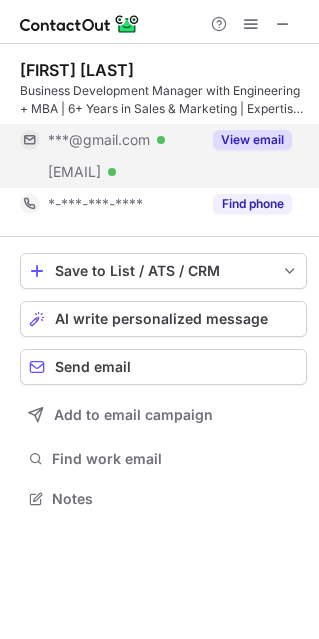 click on "View email" at bounding box center (246, 140) 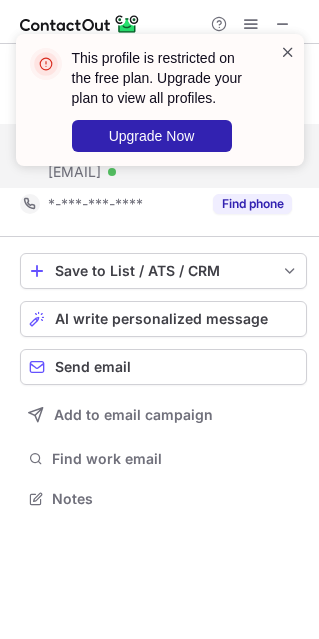 click at bounding box center (288, 52) 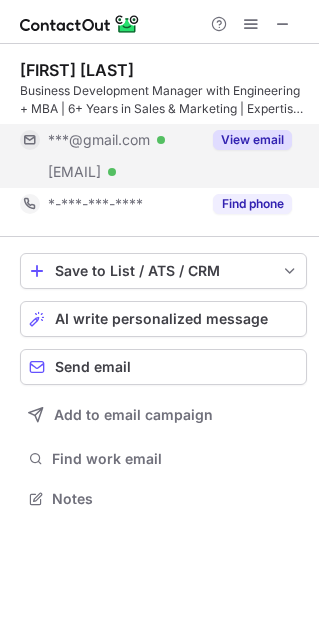 click on "This profile is restricted on the free plan. Upgrade your plan to view all profiles. Upgrade Now" at bounding box center [160, 34] 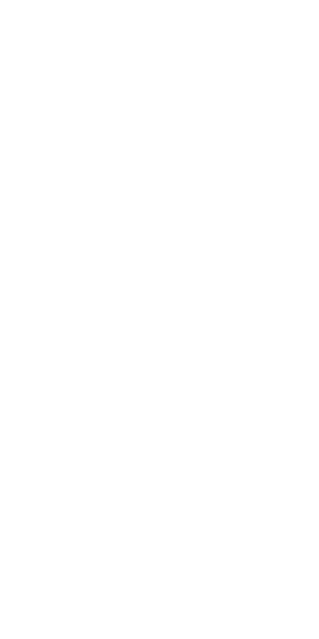 scroll, scrollTop: 0, scrollLeft: 0, axis: both 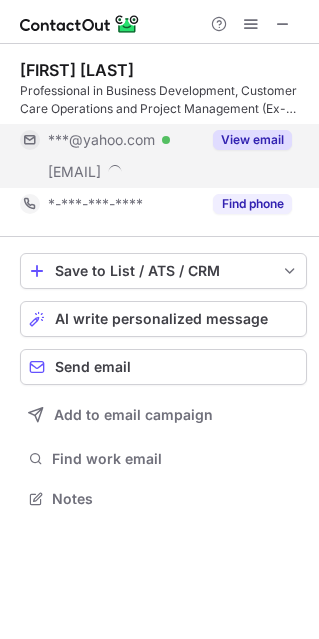 click on "View email" at bounding box center [252, 140] 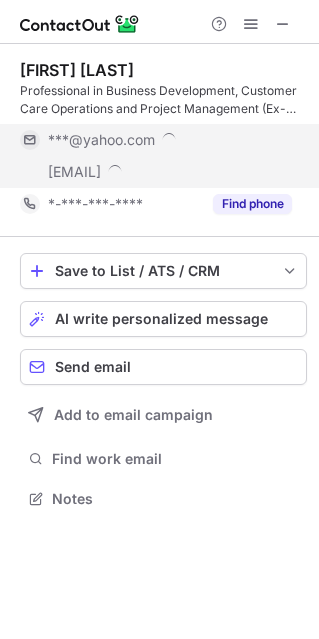 scroll, scrollTop: 10, scrollLeft: 9, axis: both 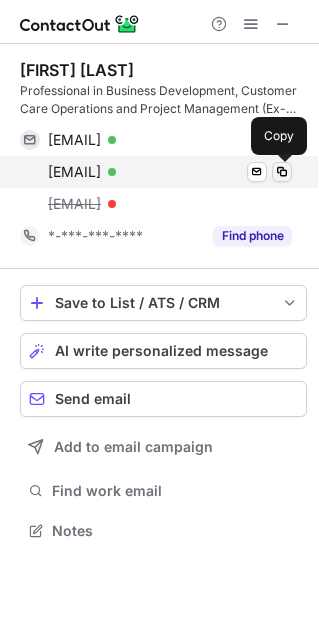 click at bounding box center [282, 172] 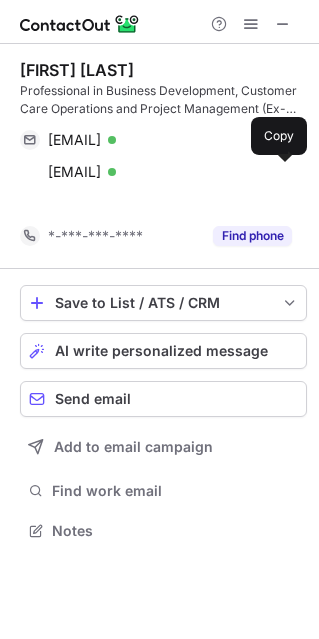 scroll, scrollTop: 484, scrollLeft: 319, axis: both 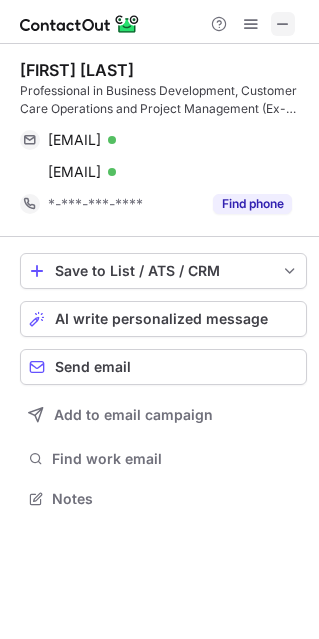 click at bounding box center [283, 24] 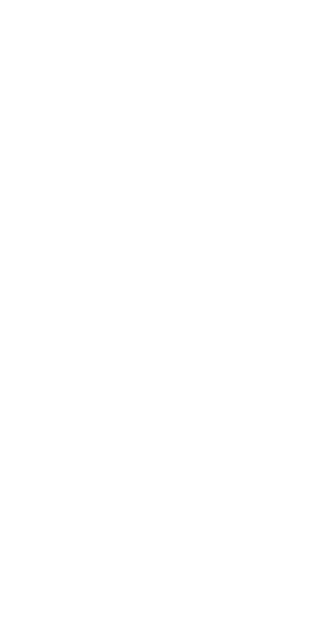 scroll, scrollTop: 0, scrollLeft: 0, axis: both 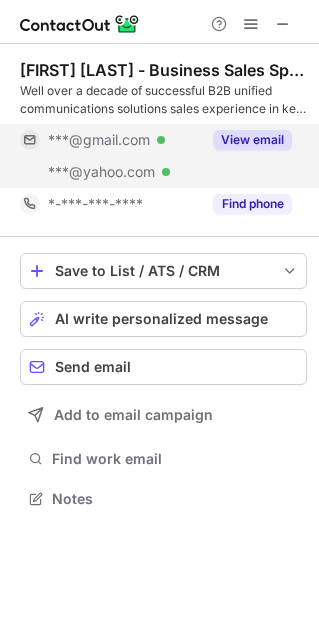 click on "View email" at bounding box center (252, 140) 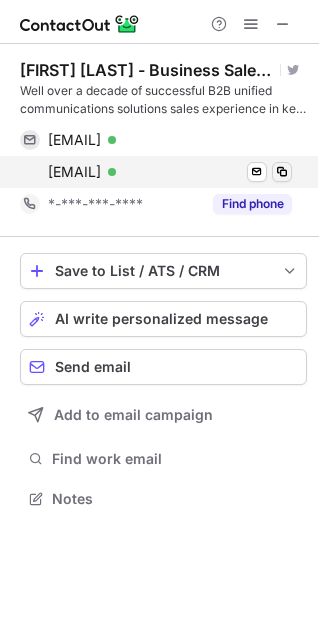 click at bounding box center (282, 172) 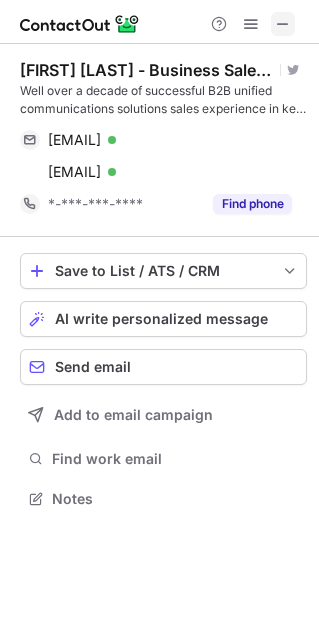 click at bounding box center (283, 24) 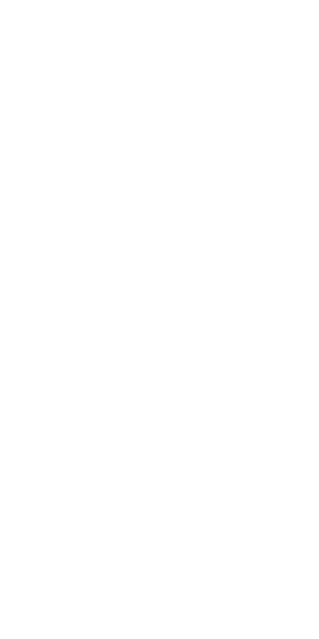 scroll, scrollTop: 0, scrollLeft: 0, axis: both 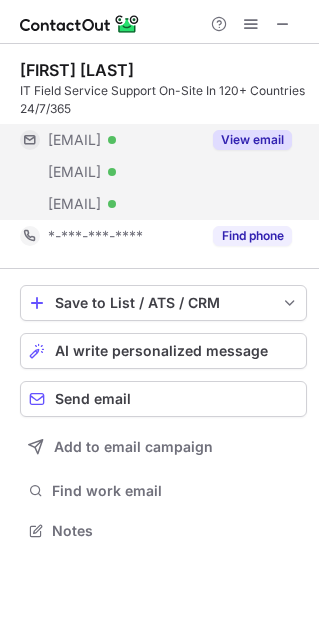 click on "View email" at bounding box center (252, 140) 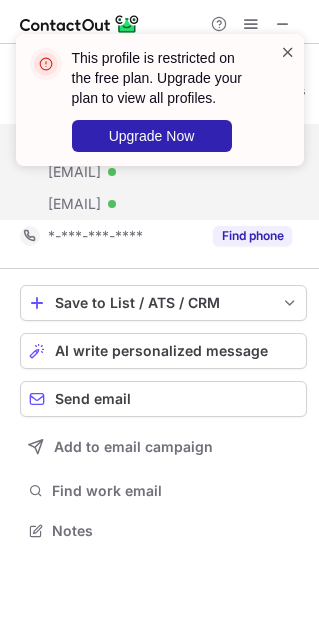 click on "This profile is restricted on the free plan. Upgrade your plan to view all profiles. Upgrade Now" at bounding box center (160, 100) 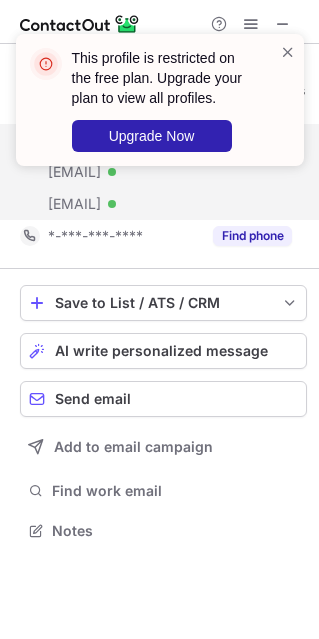 click on "This profile is restricted on the free plan. Upgrade your plan to view all profiles. Upgrade Now" at bounding box center (160, 108) 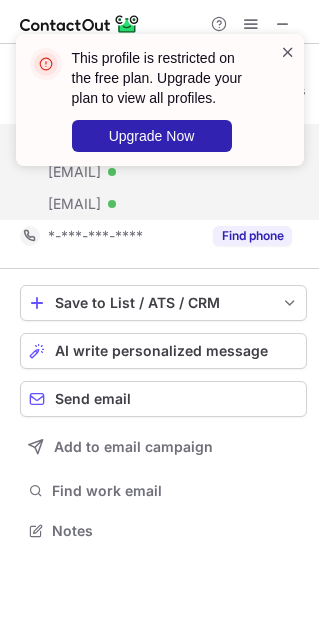 click at bounding box center [288, 52] 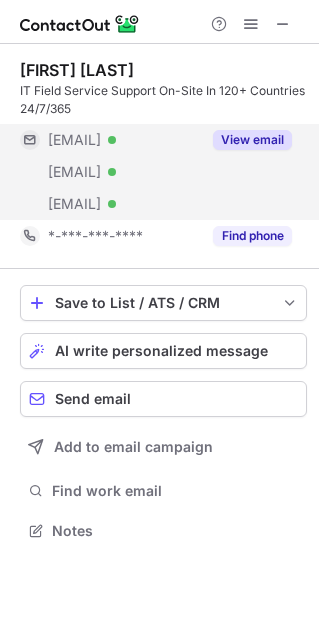 click on "This profile is restricted on the free plan. Upgrade your plan to view all profiles. Upgrade Now" at bounding box center (160, 108) 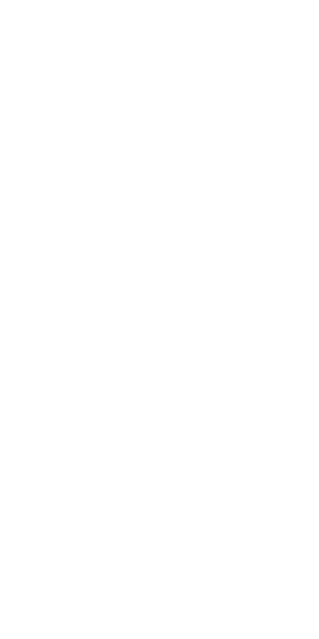 scroll, scrollTop: 0, scrollLeft: 0, axis: both 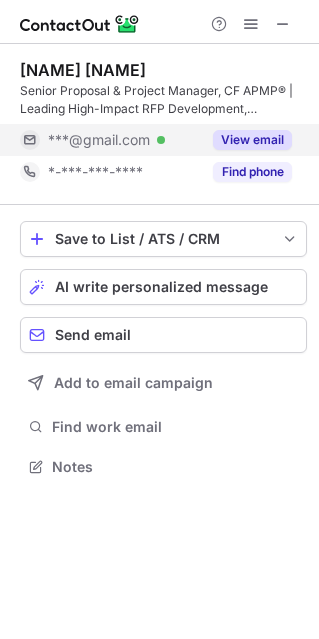 click on "View email" at bounding box center [252, 140] 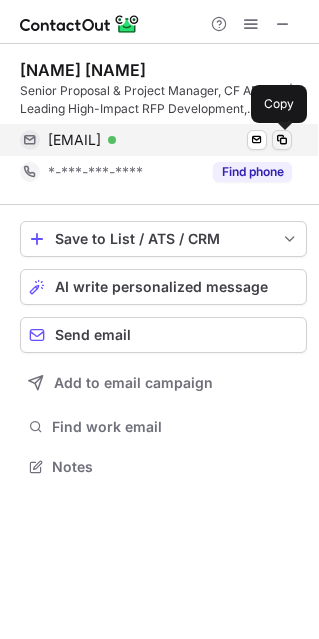 click at bounding box center [282, 140] 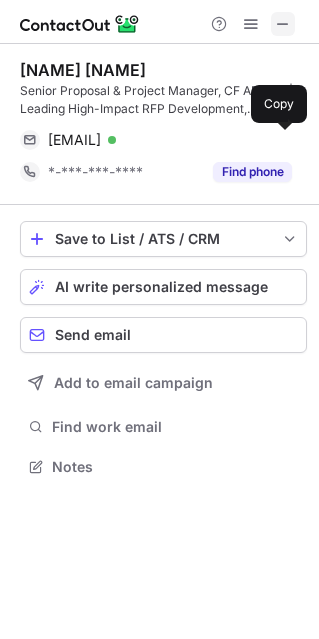 click at bounding box center [283, 24] 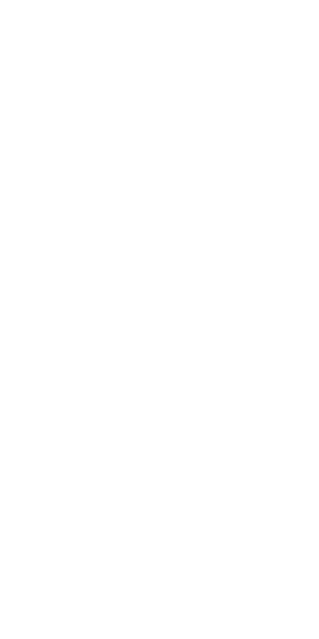 scroll, scrollTop: 0, scrollLeft: 0, axis: both 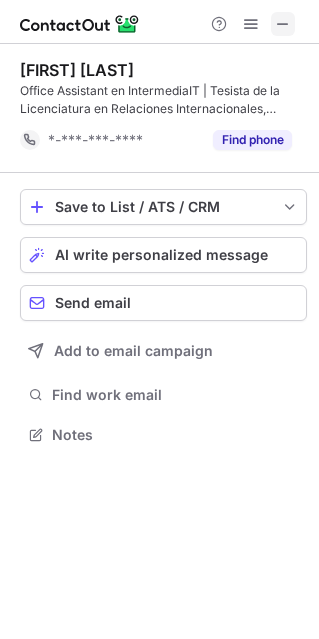 click at bounding box center [283, 24] 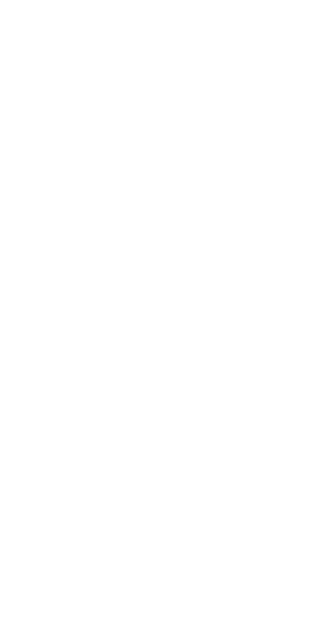 scroll, scrollTop: 0, scrollLeft: 0, axis: both 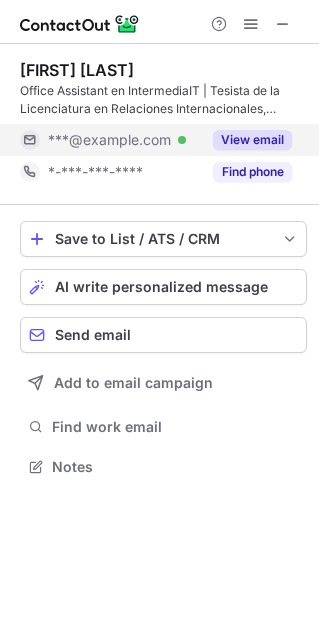 click on "View email" at bounding box center (252, 140) 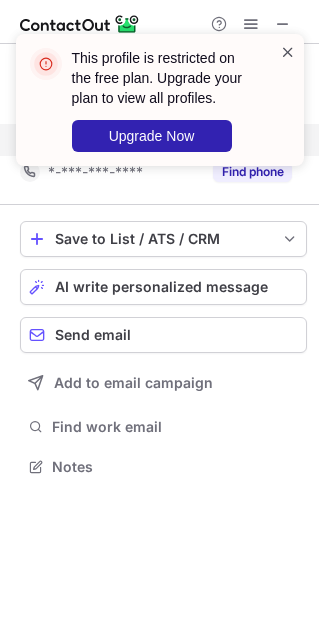 click at bounding box center [288, 52] 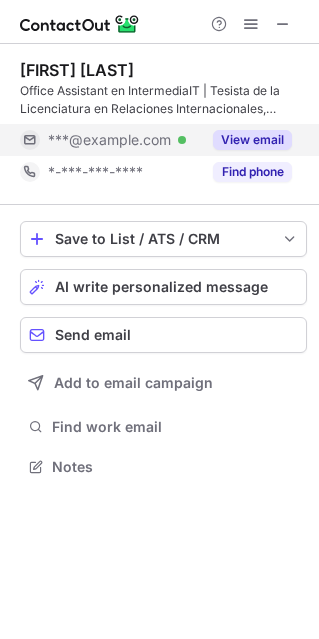 click at bounding box center [159, 22] 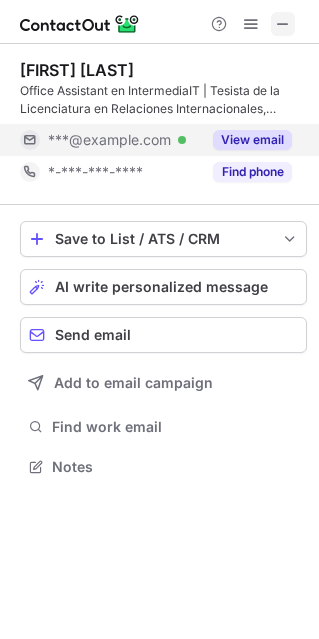 click at bounding box center [283, 24] 